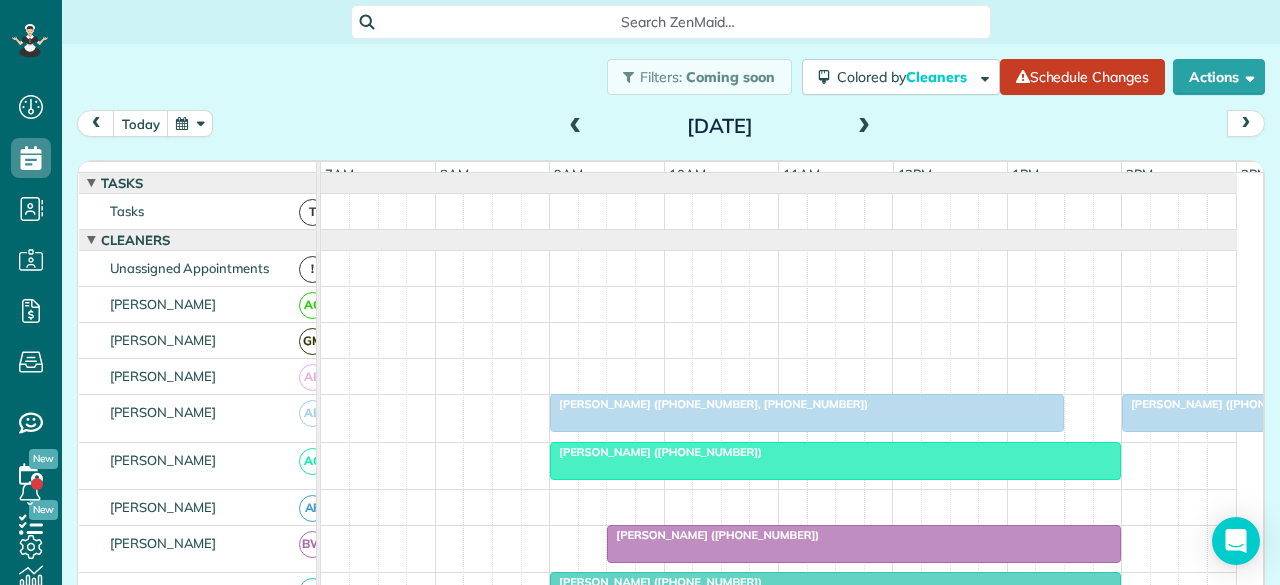 scroll, scrollTop: 0, scrollLeft: 0, axis: both 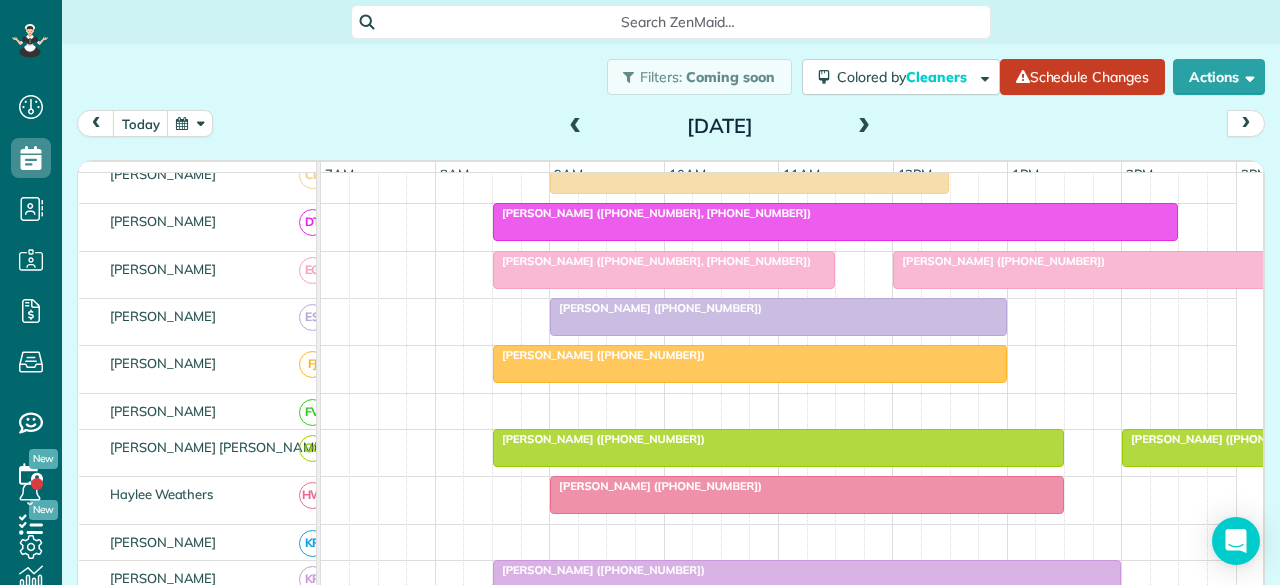 click at bounding box center [779, 411] 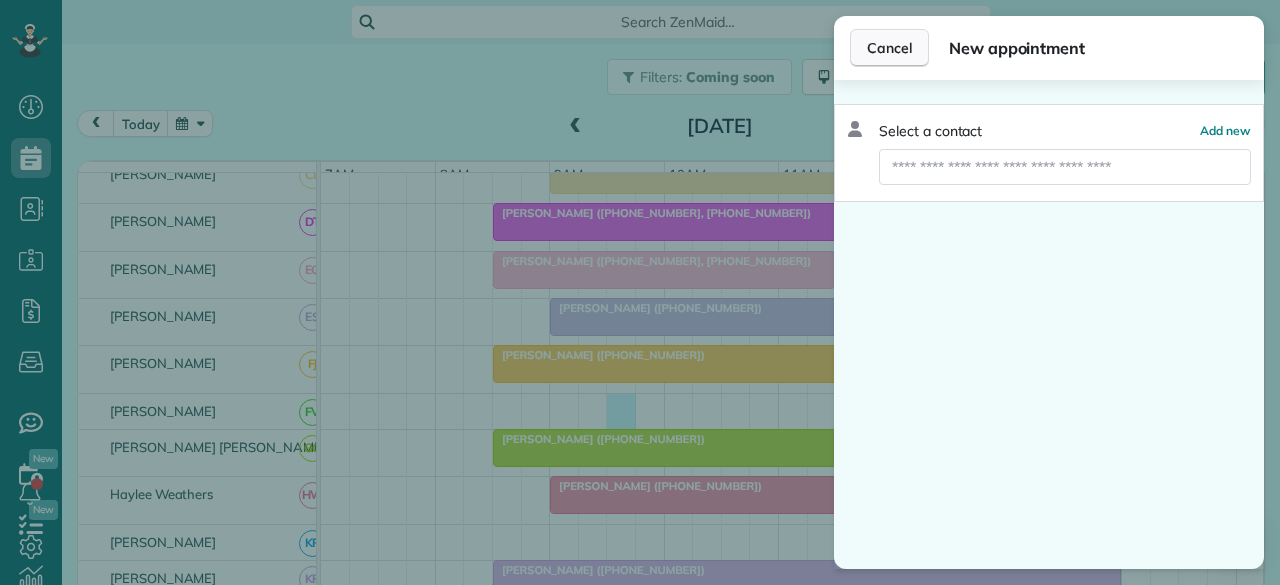 click on "Cancel" at bounding box center [889, 48] 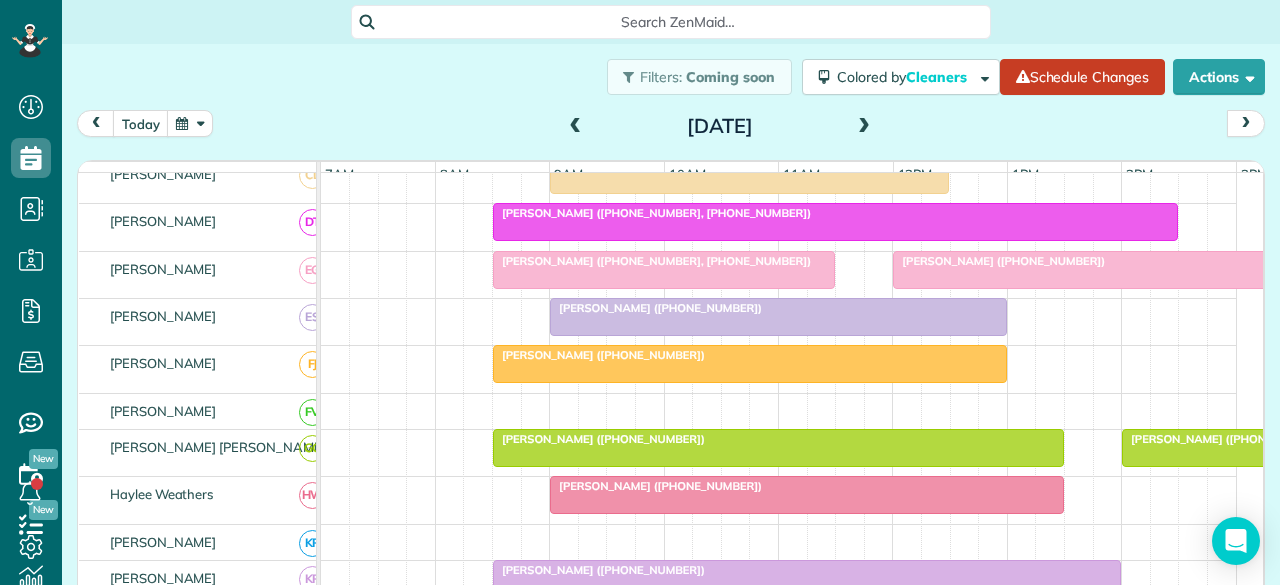 click at bounding box center (778, 448) 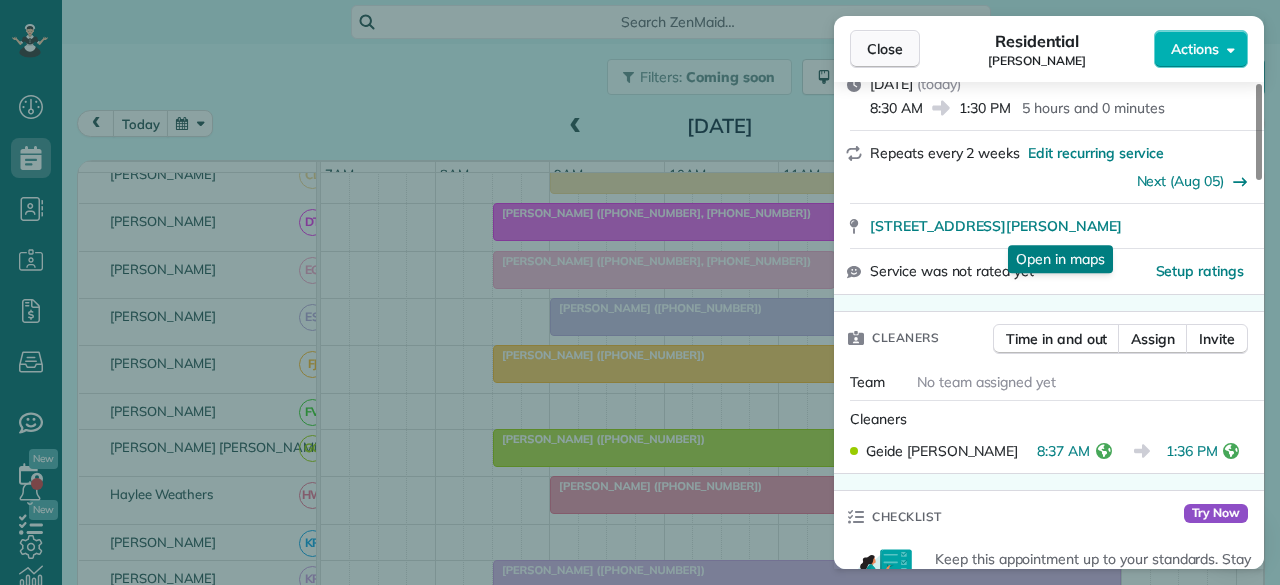 click on "Close" at bounding box center (885, 49) 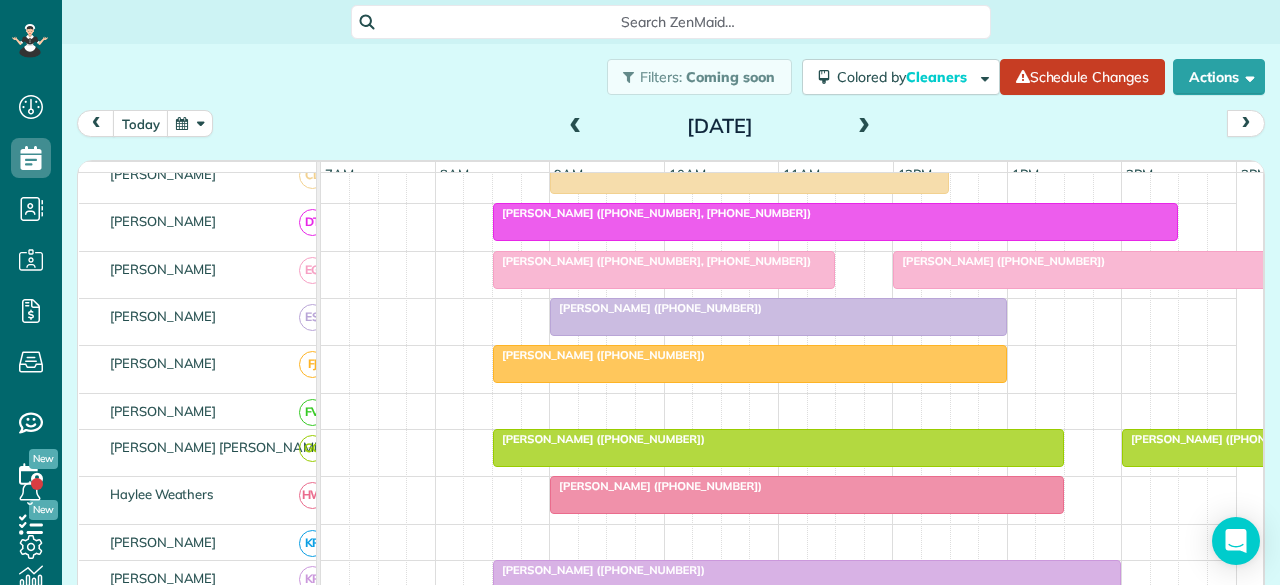 scroll, scrollTop: 348, scrollLeft: 0, axis: vertical 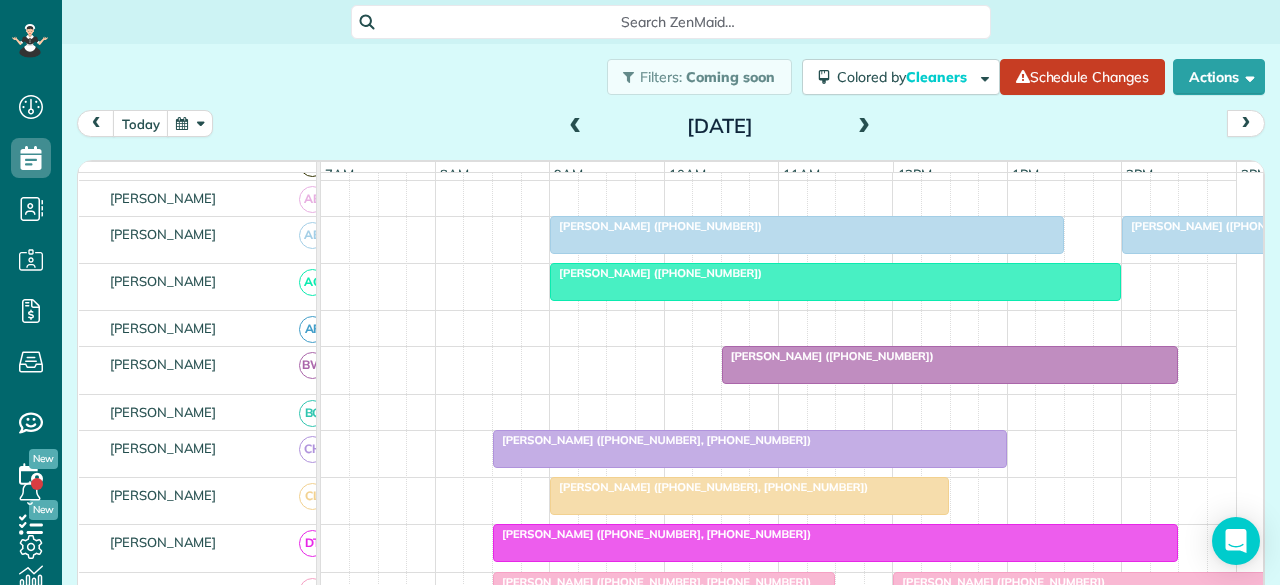 click at bounding box center [864, 127] 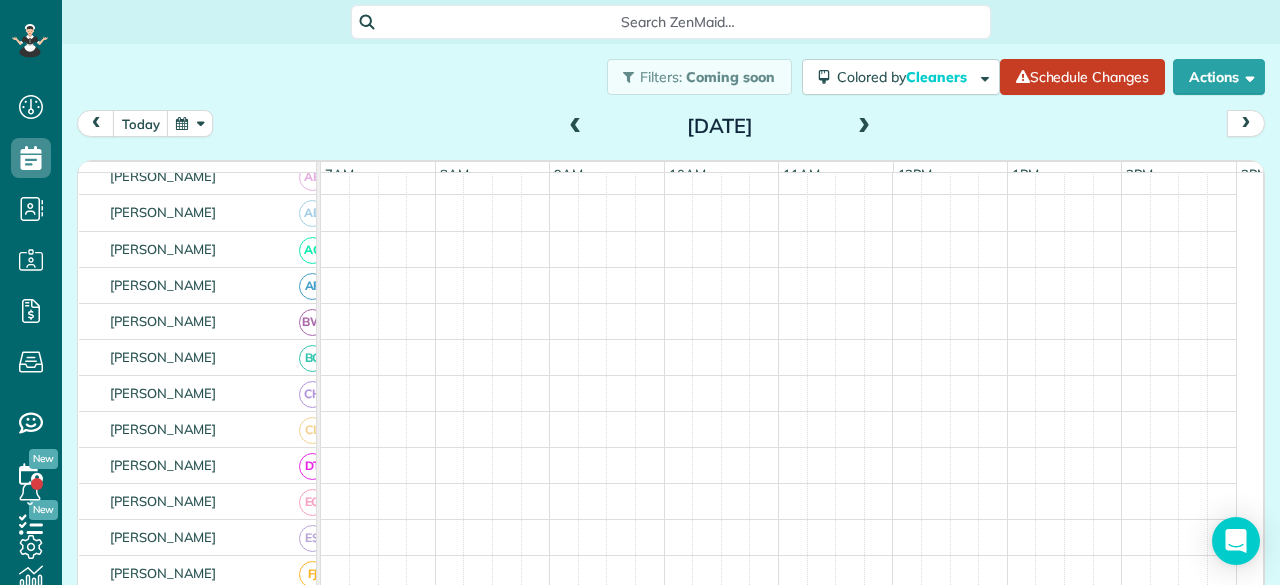 scroll, scrollTop: 178, scrollLeft: 0, axis: vertical 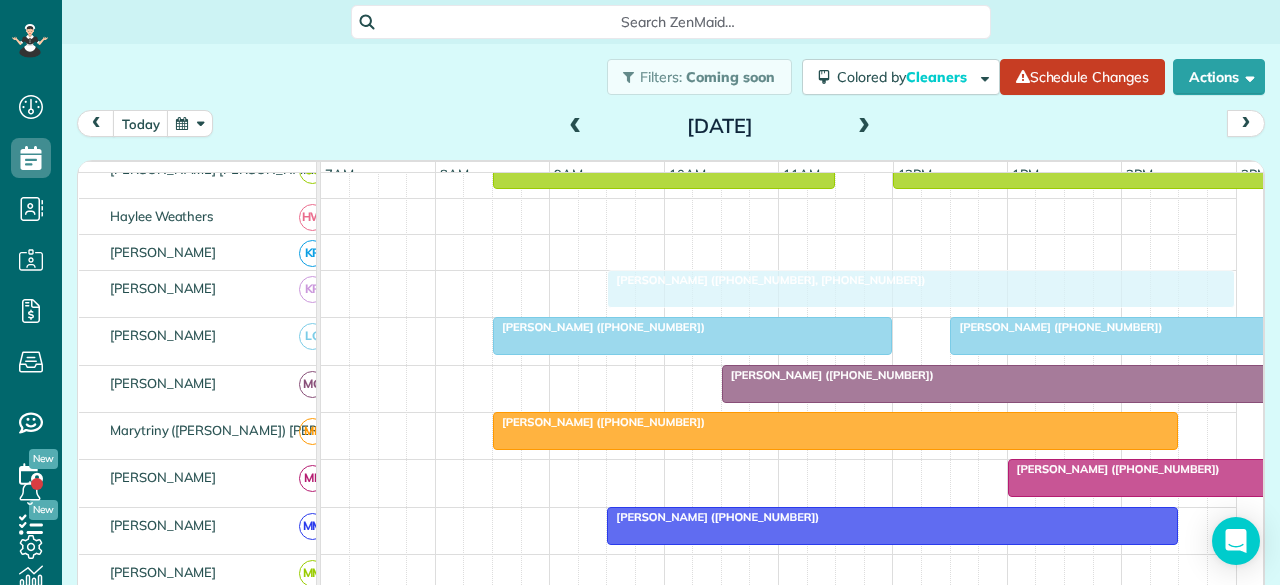 drag, startPoint x: 559, startPoint y: 293, endPoint x: 686, endPoint y: 306, distance: 127.66362 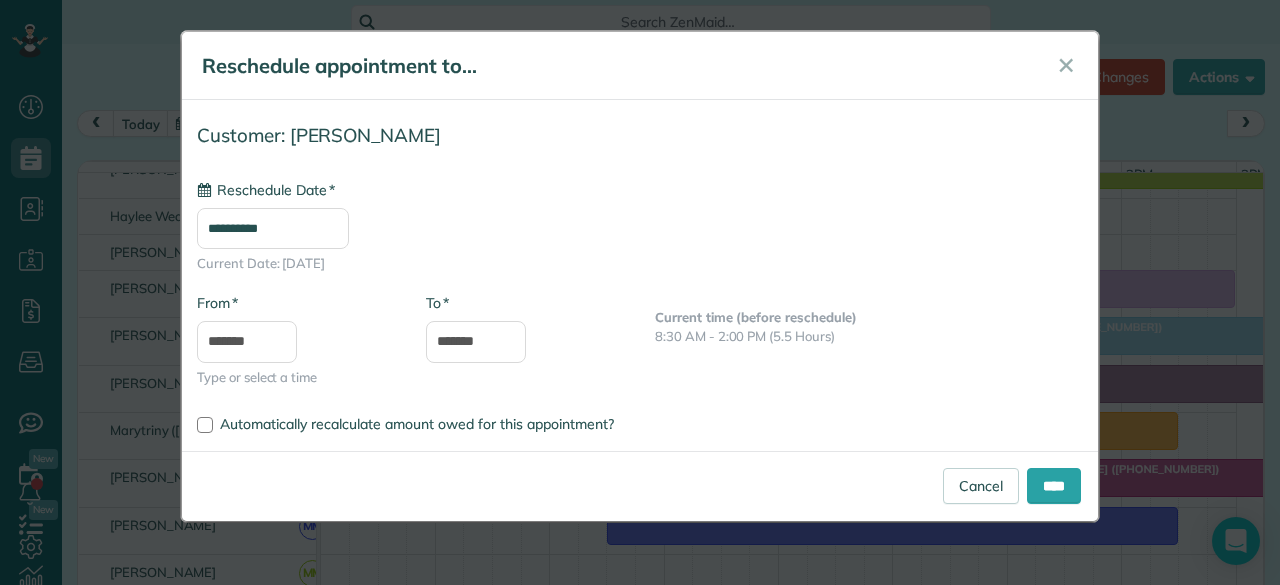 click on "**********" at bounding box center [273, 228] 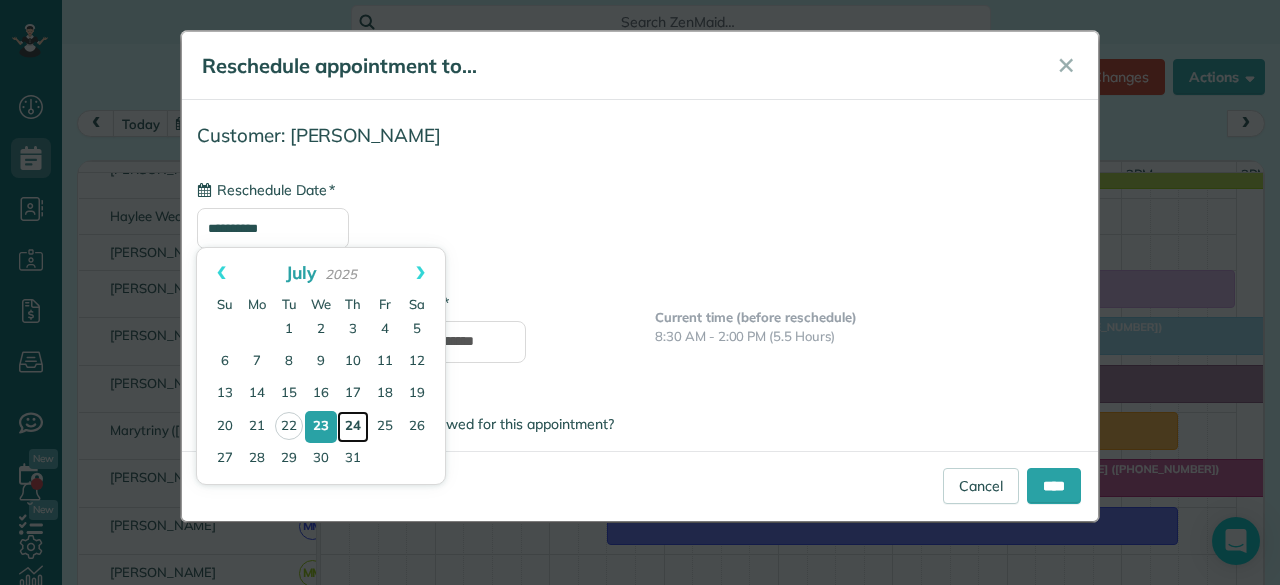 click on "24" at bounding box center [353, 427] 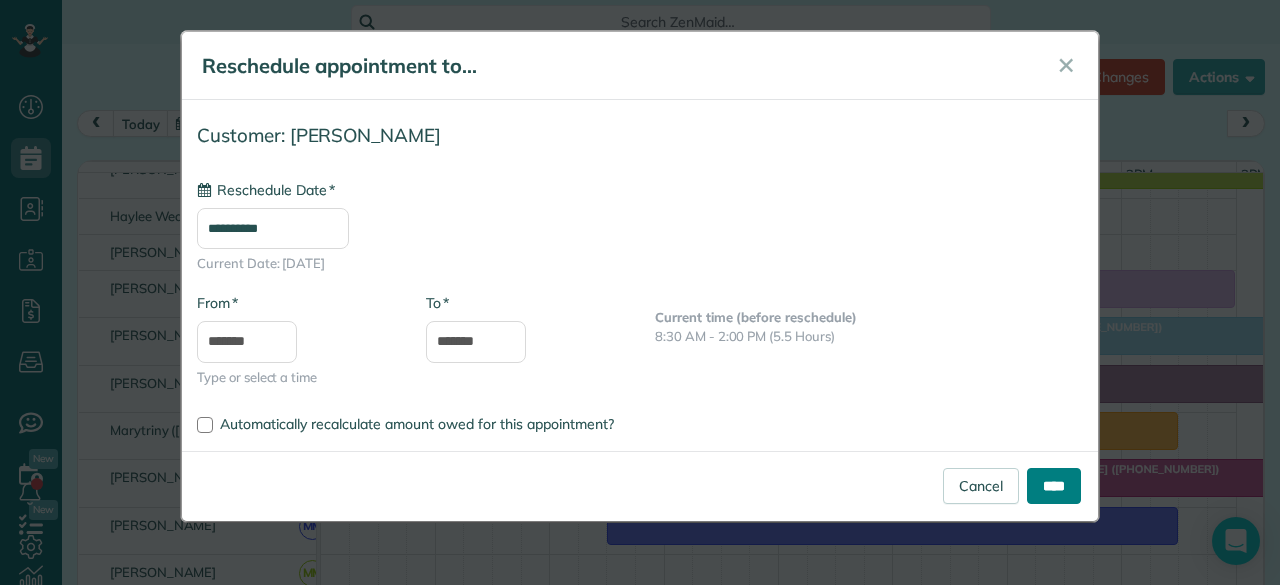 click on "****" at bounding box center [1054, 486] 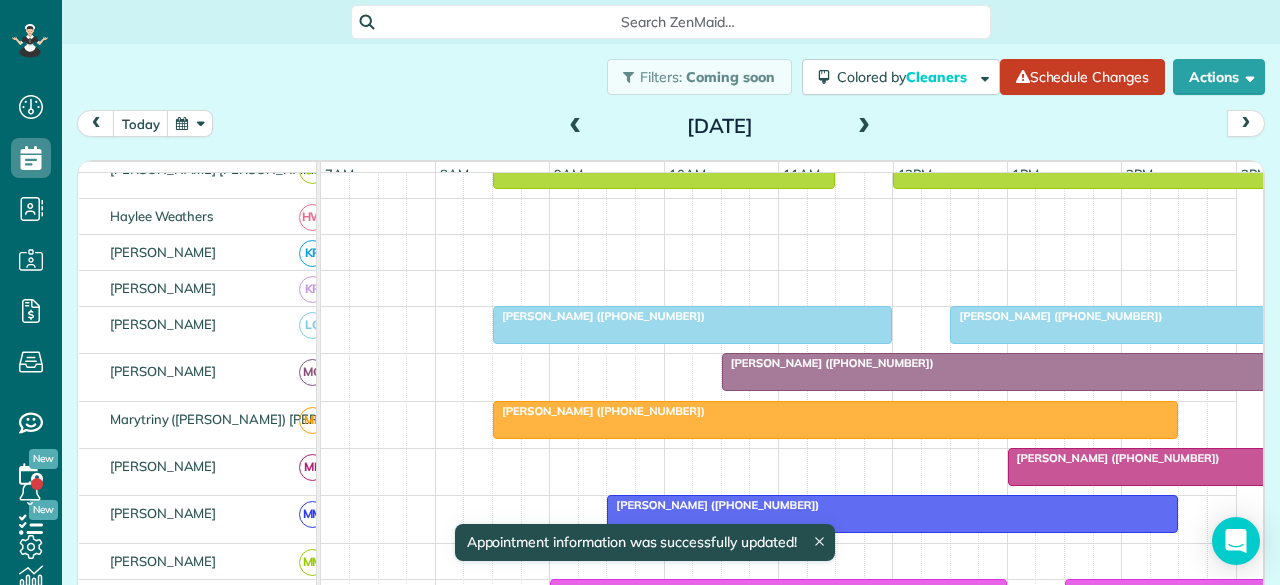 click at bounding box center [864, 127] 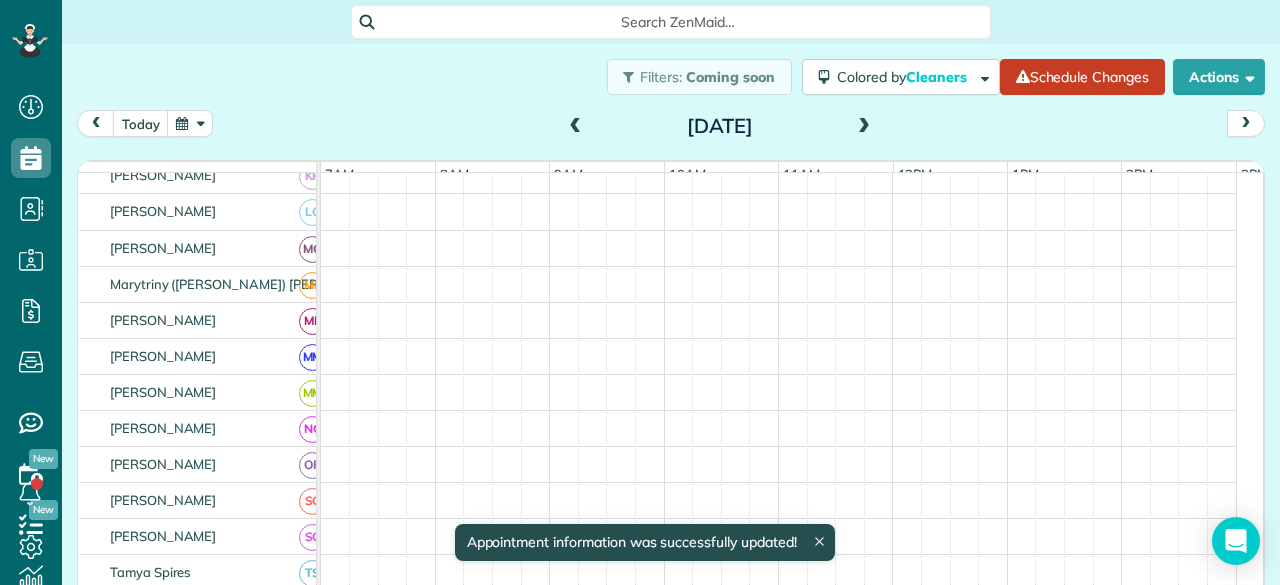 scroll, scrollTop: 666, scrollLeft: 0, axis: vertical 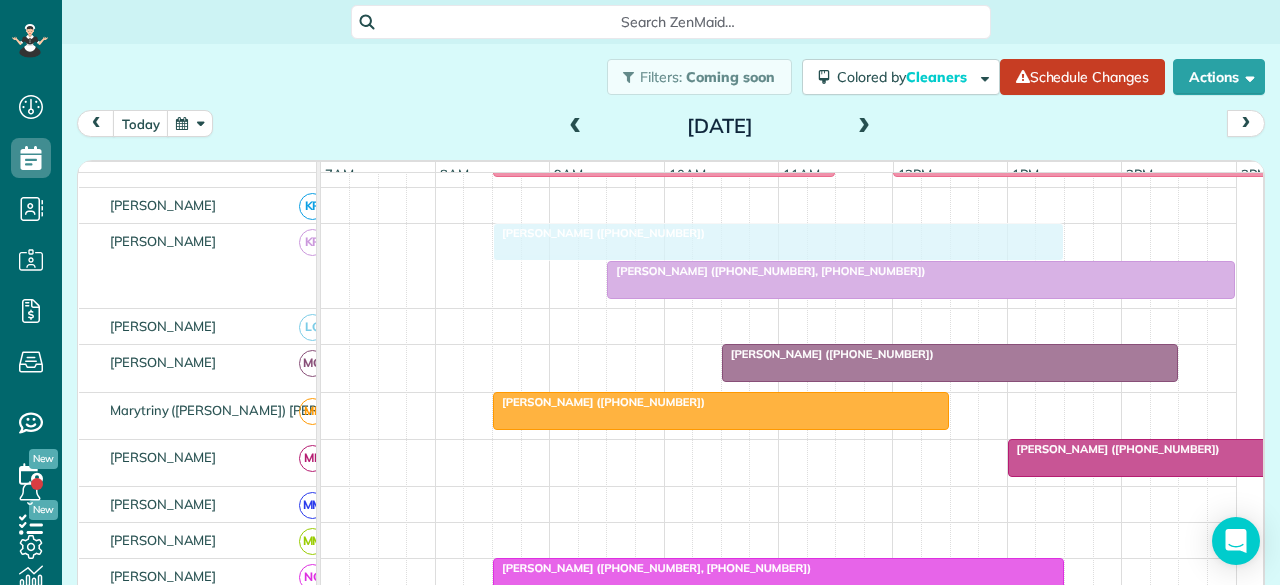 drag, startPoint x: 584, startPoint y: 299, endPoint x: 586, endPoint y: 275, distance: 24.083189 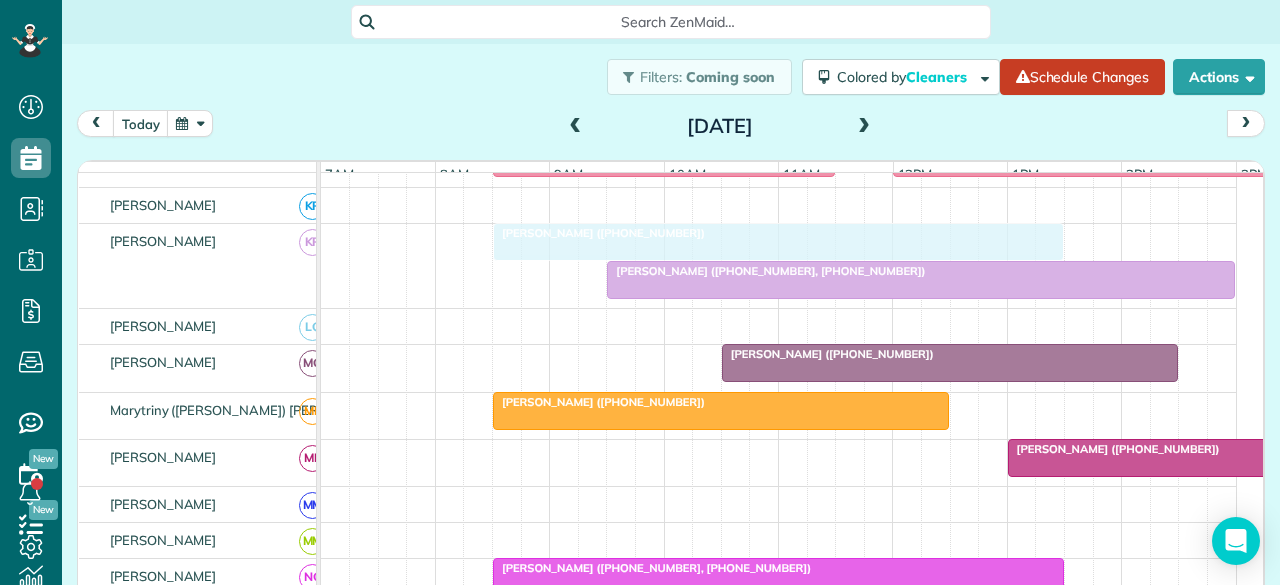 click on "[PERSON_NAME] ([PHONE_NUMBER], [PHONE_NUMBER]) [PERSON_NAME] ([PHONE_NUMBER])   [PERSON_NAME] ([PHONE_NUMBER])" at bounding box center (779, 266) 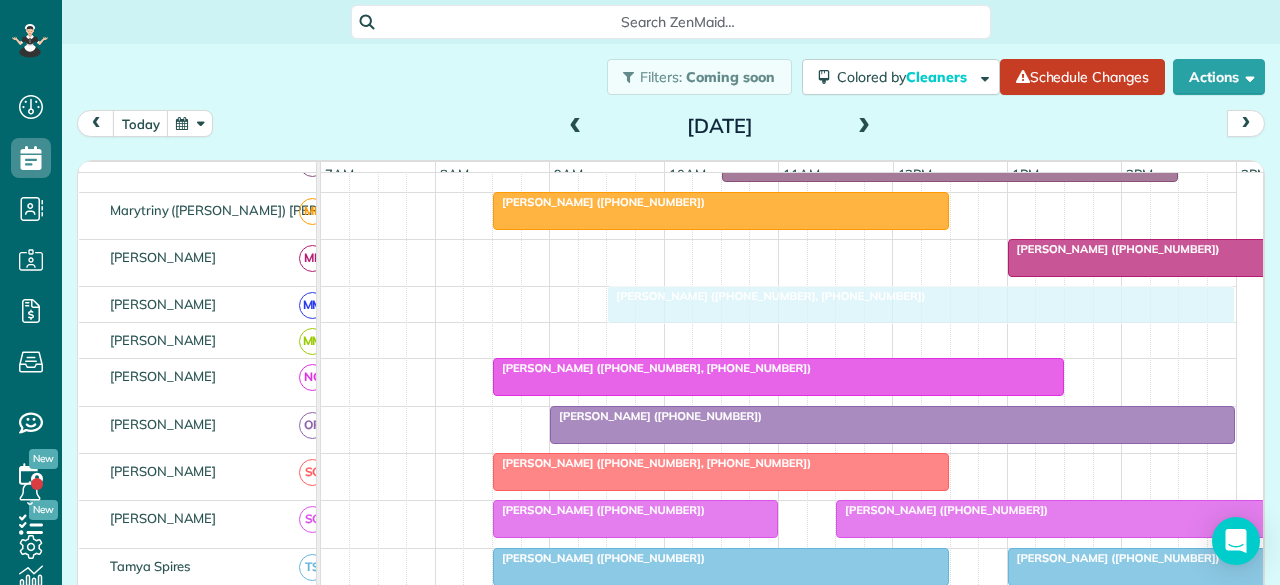 drag, startPoint x: 698, startPoint y: 285, endPoint x: 700, endPoint y: 310, distance: 25.079872 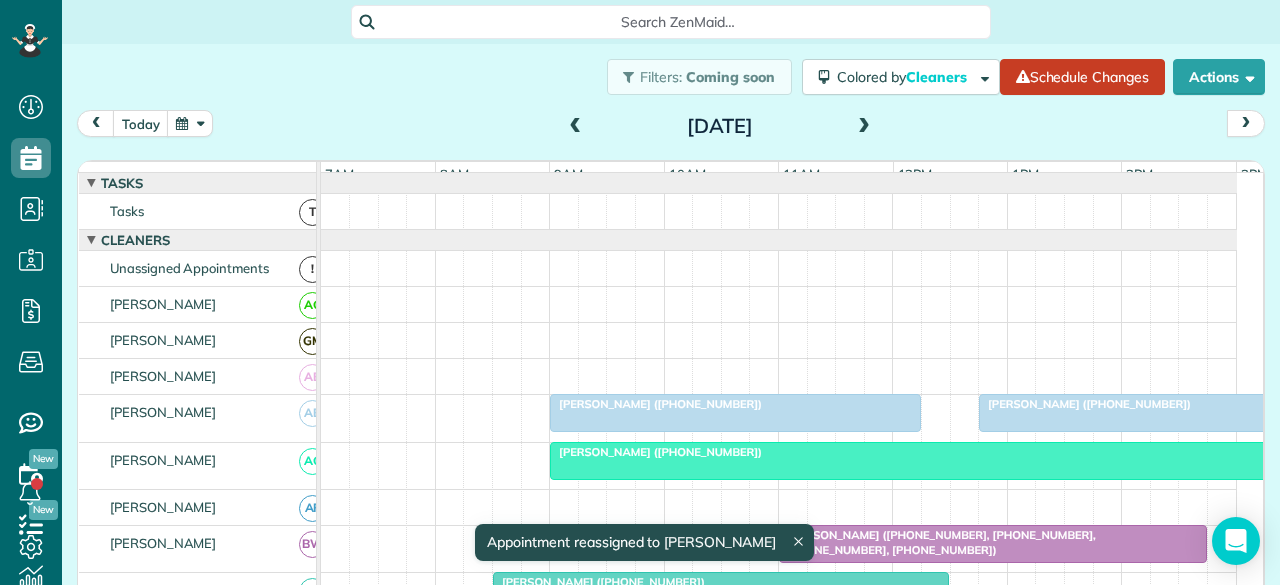 click at bounding box center [576, 127] 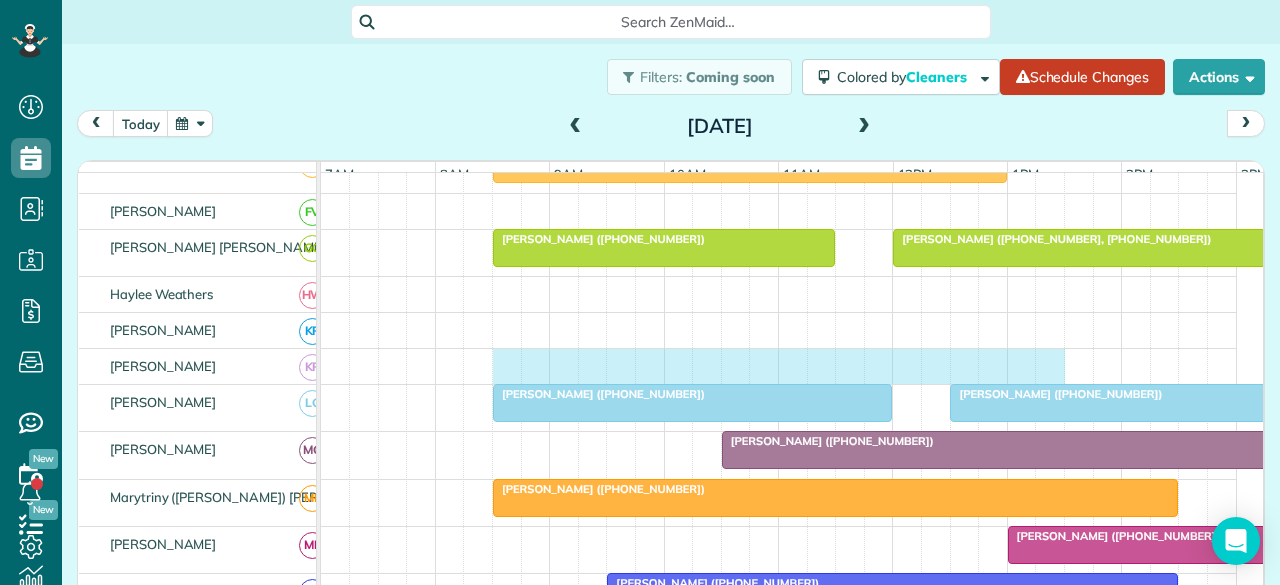 drag, startPoint x: 489, startPoint y: 365, endPoint x: 1048, endPoint y: 349, distance: 559.22894 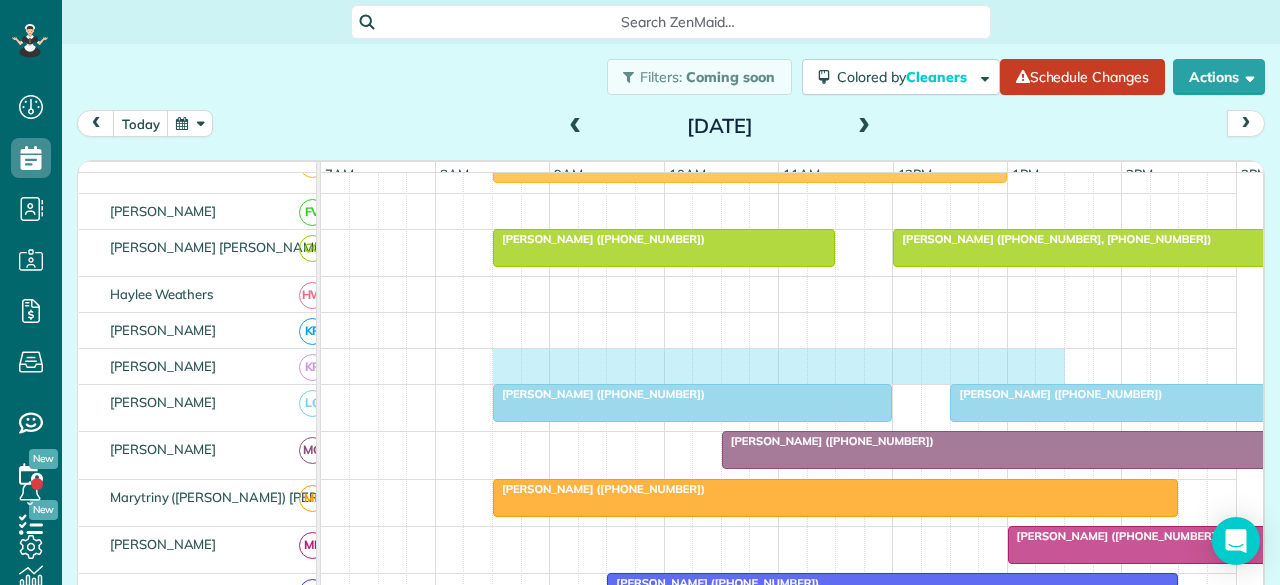 click on "[PERSON_NAME] ([PHONE_NUMBER]) [PERSON_NAME] ([PHONE_NUMBER], [PHONE_NUMBER])         [PERSON_NAME] ([PHONE_NUMBER])                 [PERSON_NAME] ([PHONE_NUMBER])         [PERSON_NAME] ([PHONE_NUMBER])         [PERSON_NAME] ([PHONE_NUMBER])                 [PERSON_NAME] ([PHONE_NUMBER])         [PERSON_NAME] ([PHONE_NUMBER])         [PERSON_NAME] ([PHONE_NUMBER])         [PERSON_NAME] ([PHONE_NUMBER])                 [PERSON_NAME] ([PHONE_NUMBER], [PHONE_NUMBER]) [PERSON_NAME] ([PHONE_NUMBER])                                 [PERSON_NAME] ([PHONE_NUMBER]) [PERSON_NAME] ([PHONE_NUMBER])         [PERSON_NAME] ([PHONE_NUMBER])         [PERSON_NAME] ([PHONE_NUMBER])         [PERSON_NAME] ([PHONE_NUMBER])         [PERSON_NAME] ([PHONE_NUMBER])                 [PERSON_NAME] ([PHONE_NUMBER], [PHONE_NUMBER], [PHONE_NUMBER]) [PERSON_NAME] ([PHONE_NUMBER], [PHONE_NUMBER])         [PERSON_NAME] ([PHONE_NUMBER]) [PERSON_NAME] ([PHONE_NUMBER])         [PERSON_NAME] ([PHONE_NUMBER])         [PERSON_NAME] ([PHONE_NUMBER])" at bounding box center [779, 371] 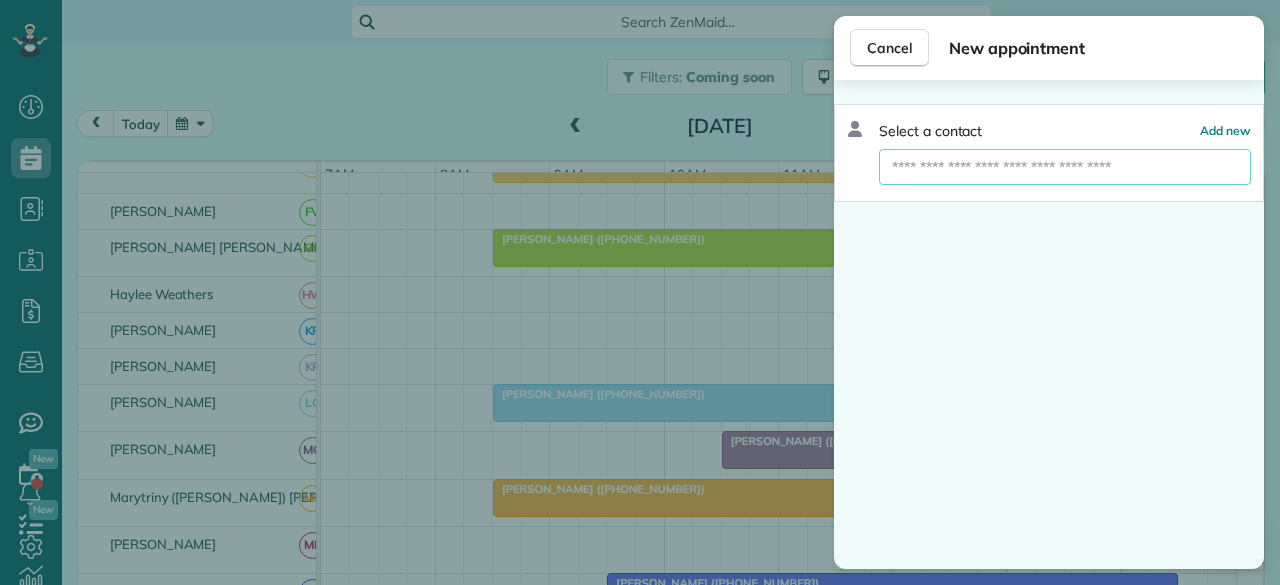 click at bounding box center (1065, 167) 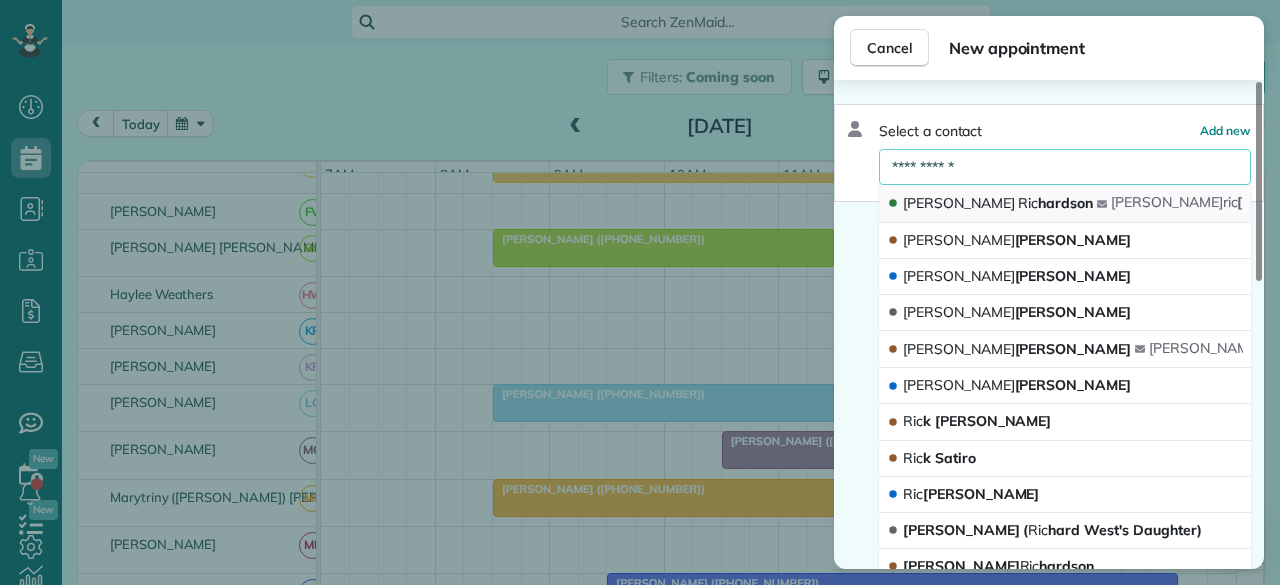 type on "**********" 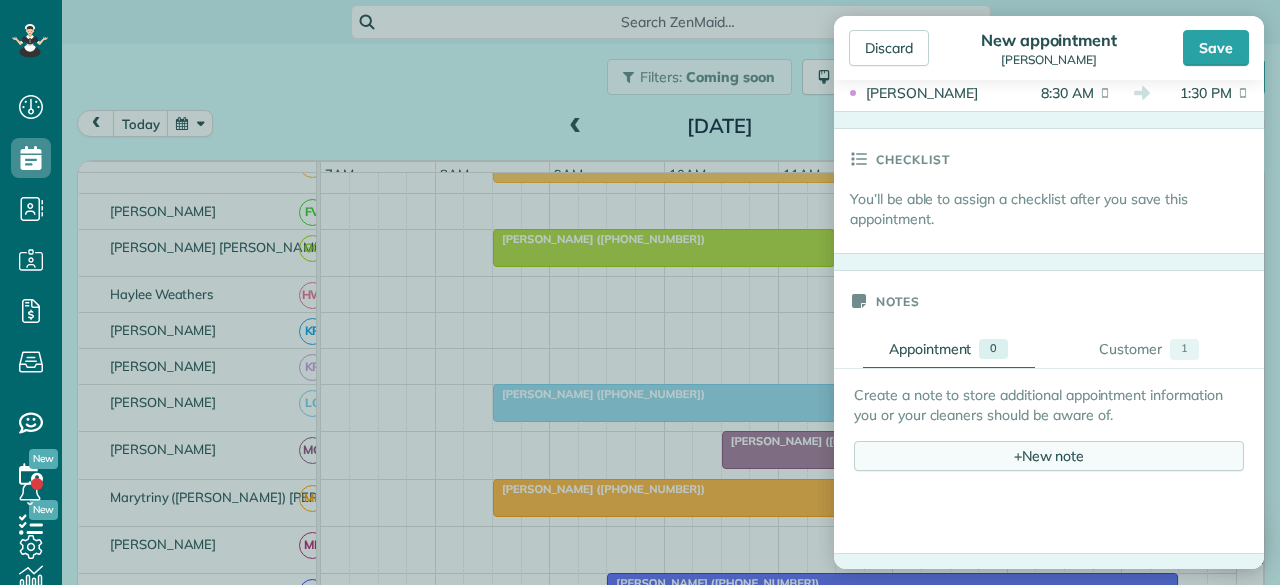 click on "+ New note" at bounding box center [1049, 456] 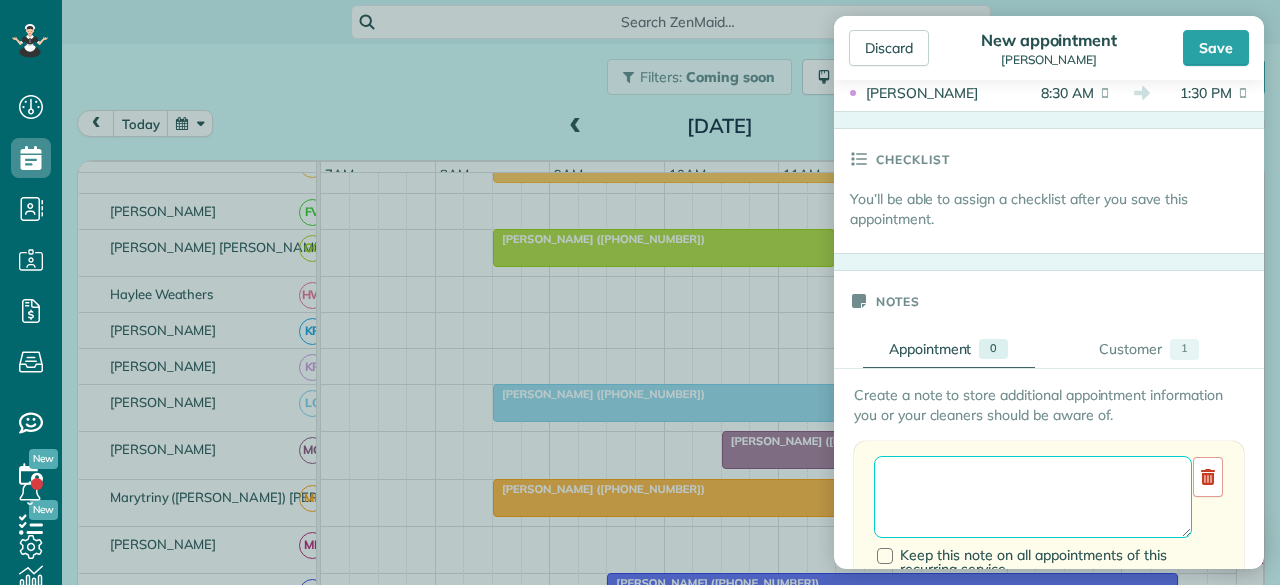 click at bounding box center [1033, 497] 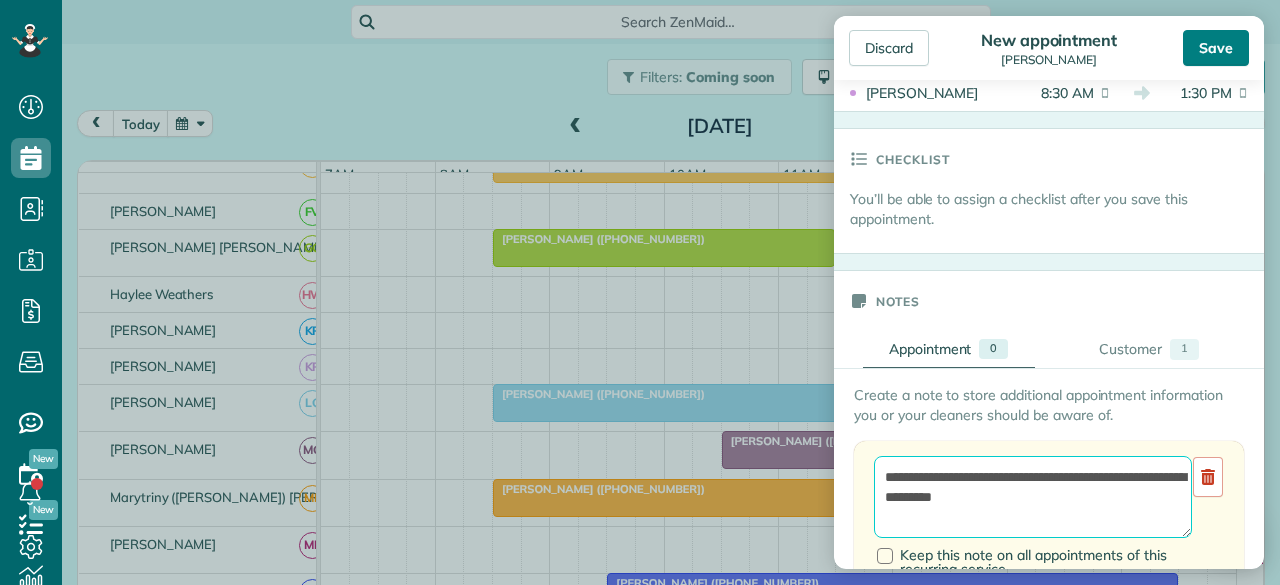 type on "**********" 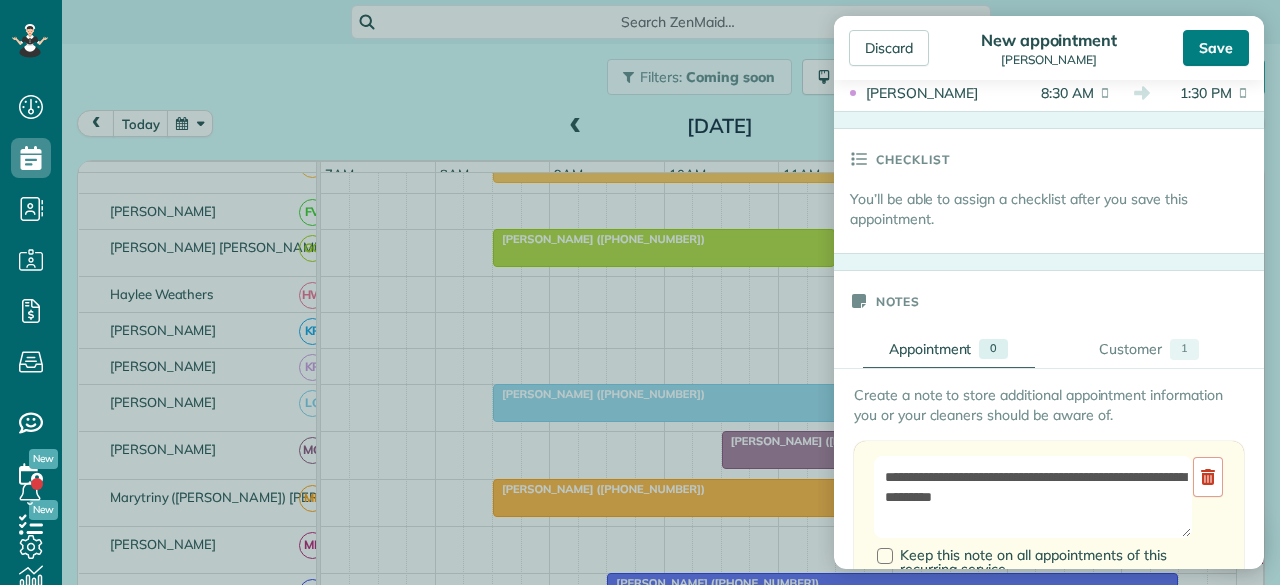 click on "Save" at bounding box center [1216, 48] 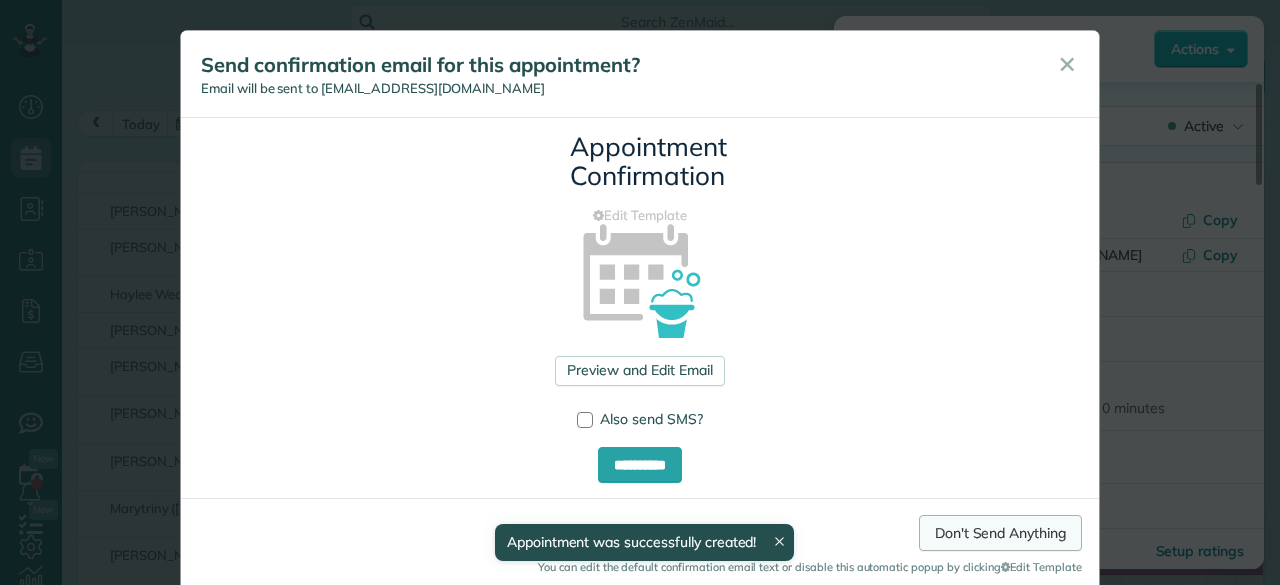 click on "Don't Send Anything" at bounding box center (1000, 533) 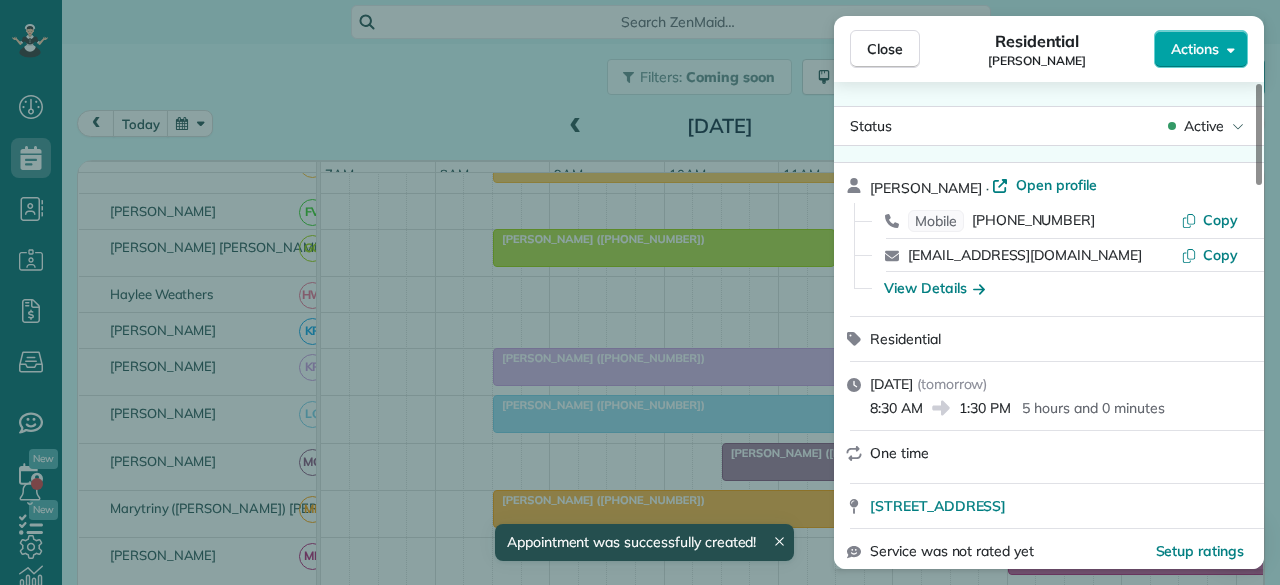 click on "Actions" at bounding box center [1195, 49] 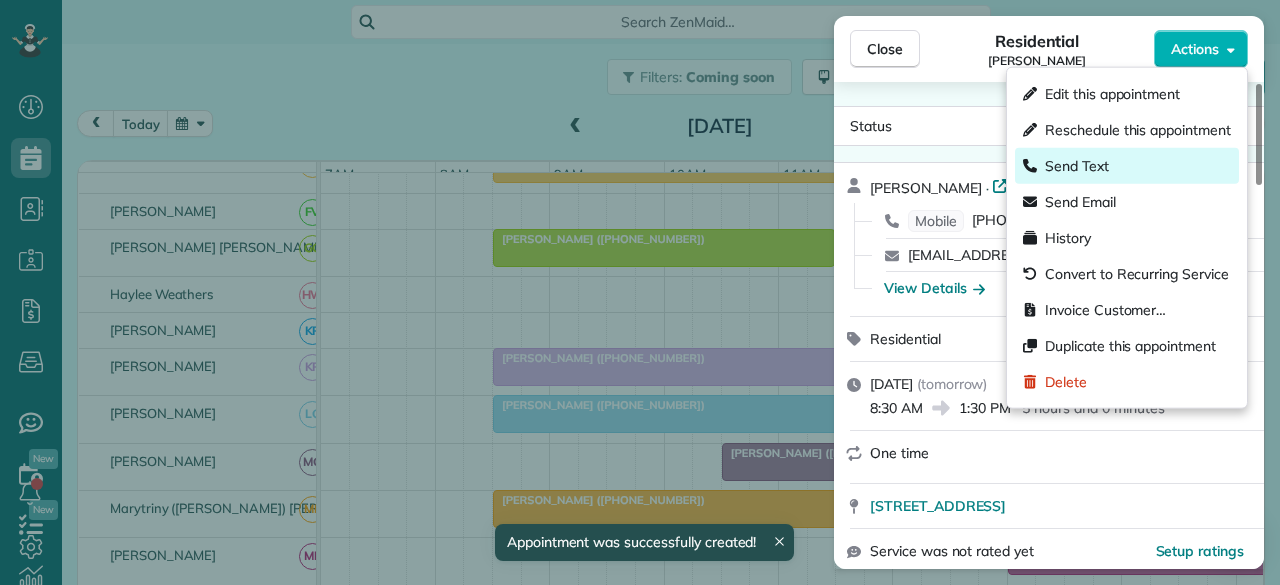 click on "Send Text" at bounding box center (1077, 166) 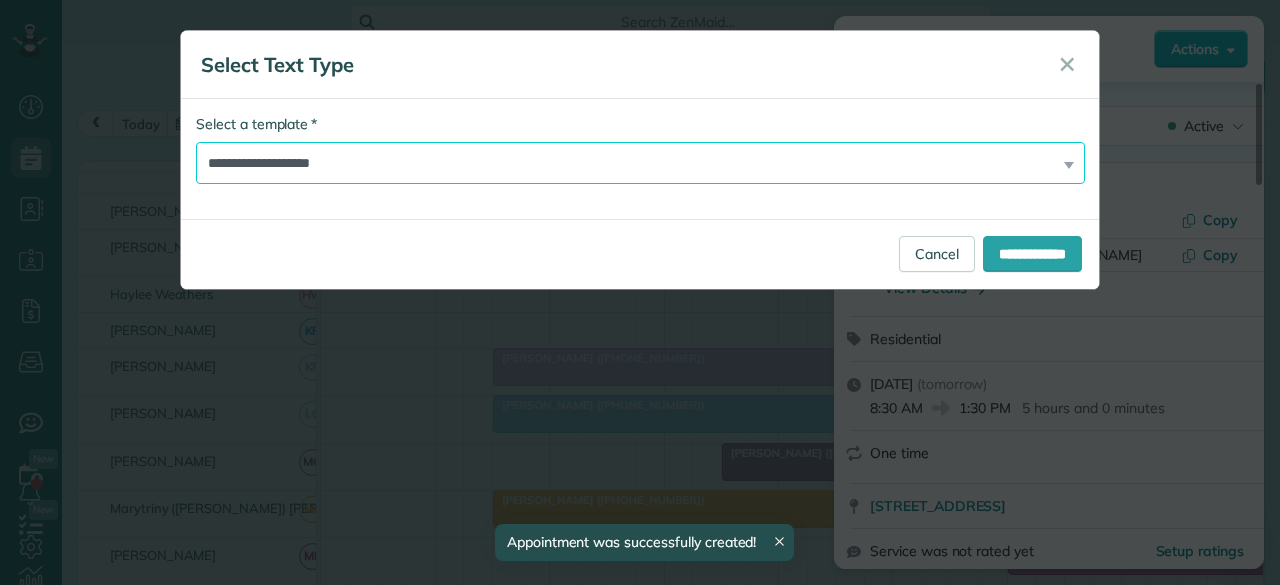 click on "**********" at bounding box center [640, 163] 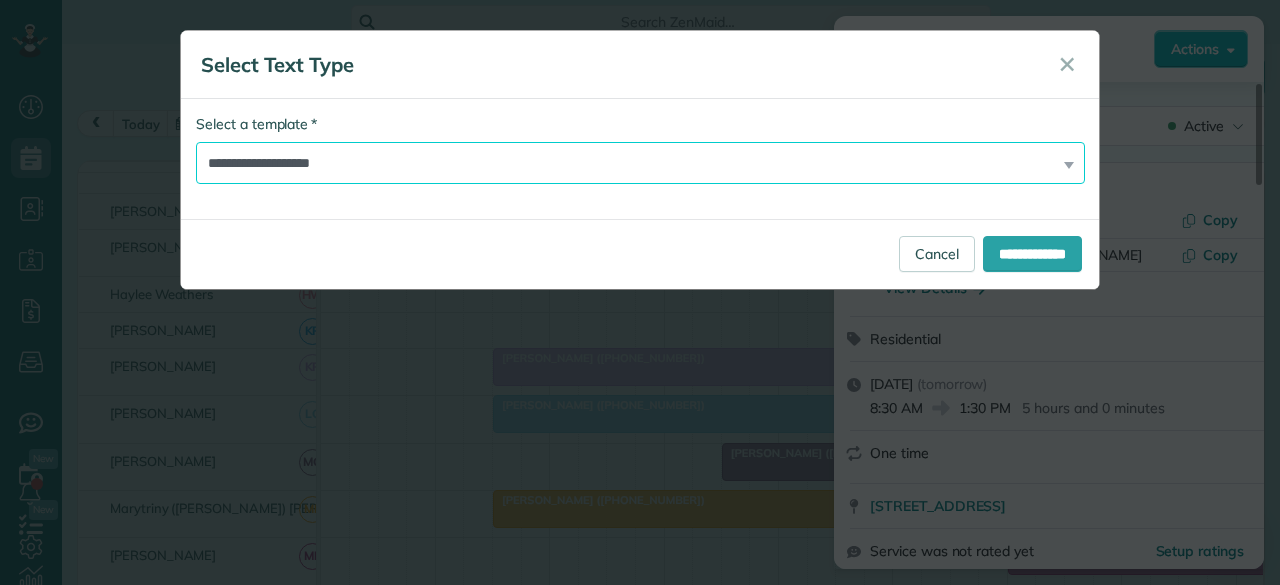 select on "****" 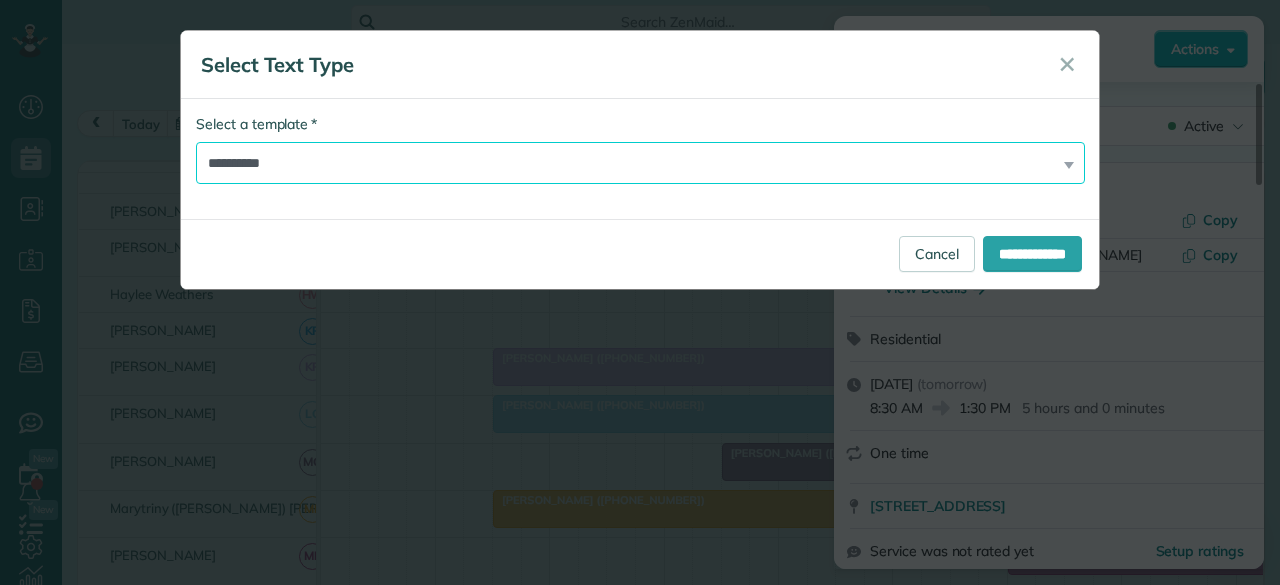 click on "**********" at bounding box center [640, 163] 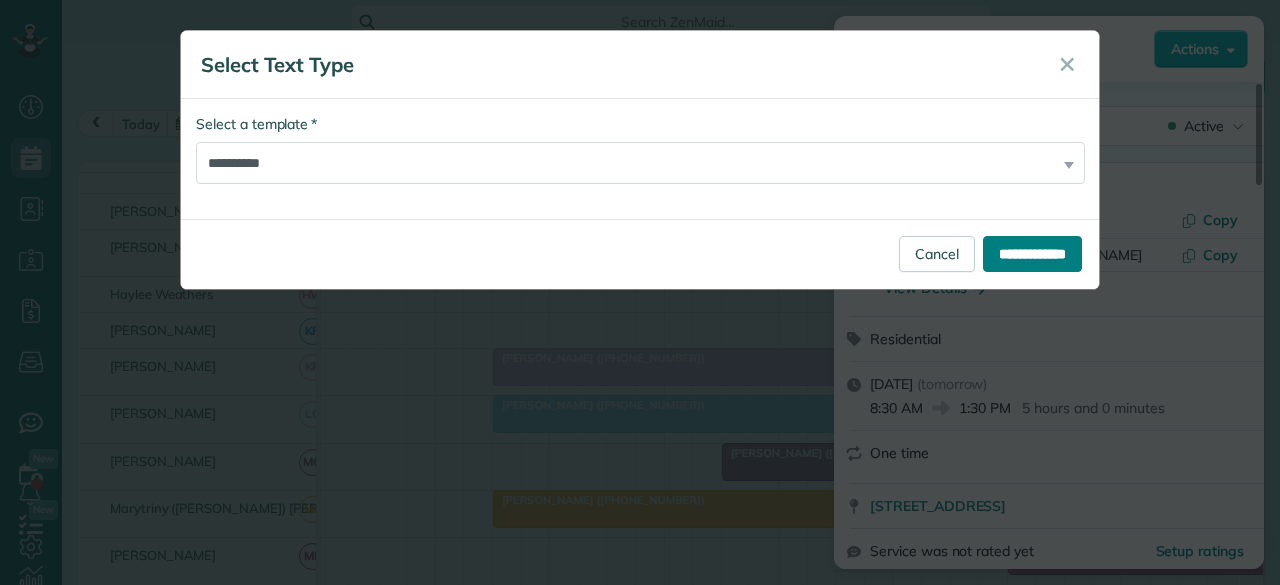 click on "**********" at bounding box center [1032, 254] 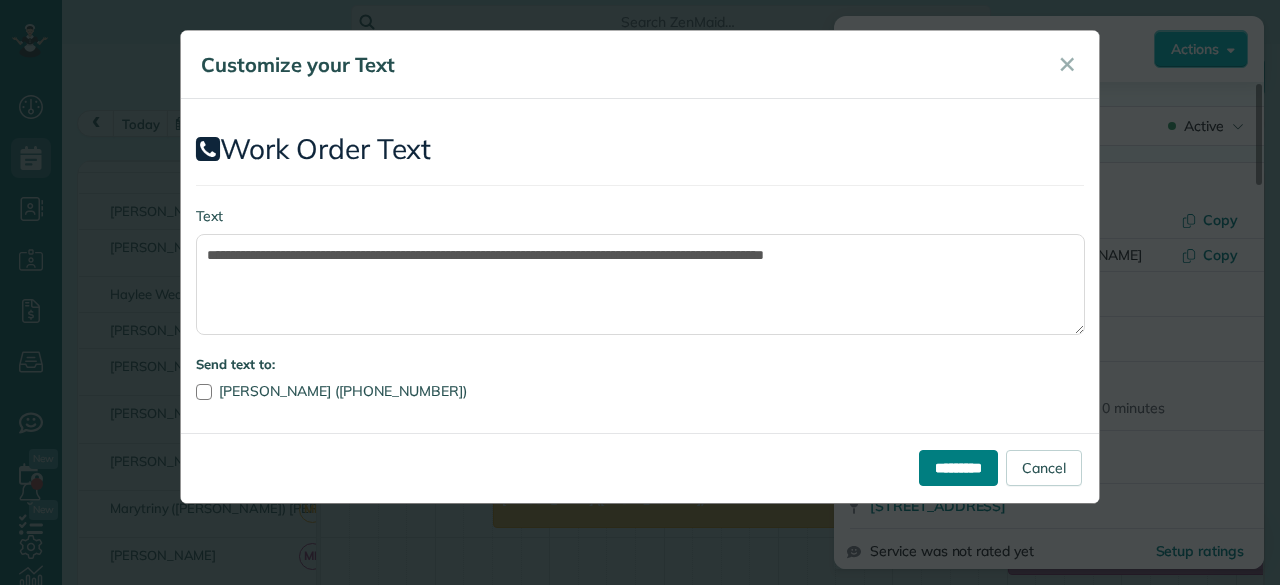 click on "*********" at bounding box center (958, 468) 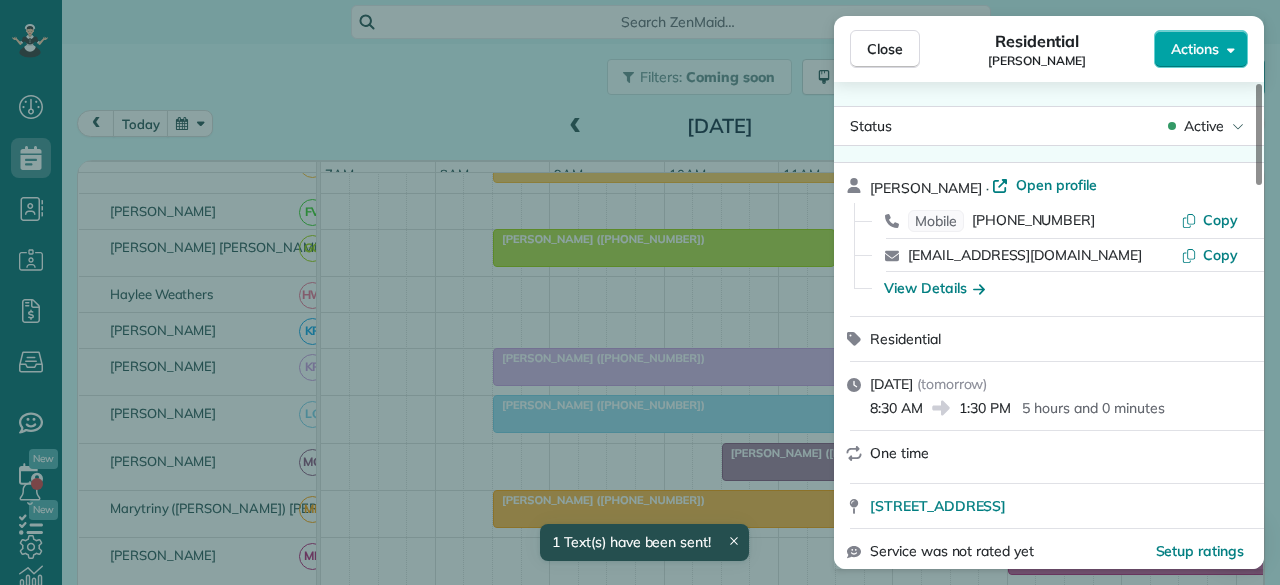 click on "Actions" at bounding box center [1201, 49] 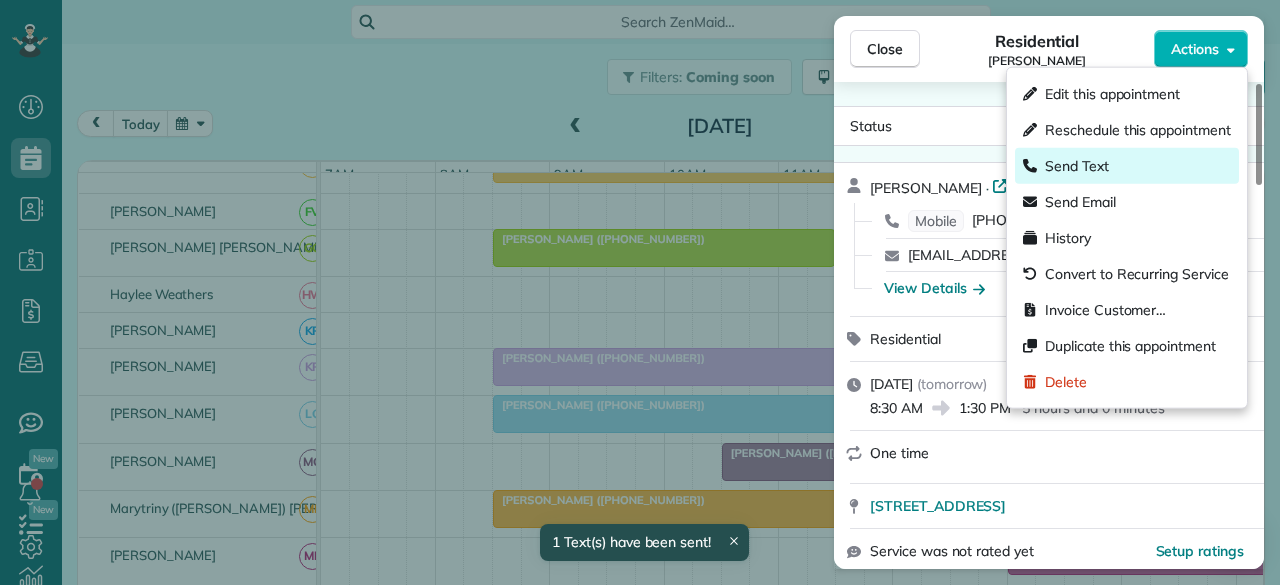 click on "Send Text" at bounding box center [1077, 166] 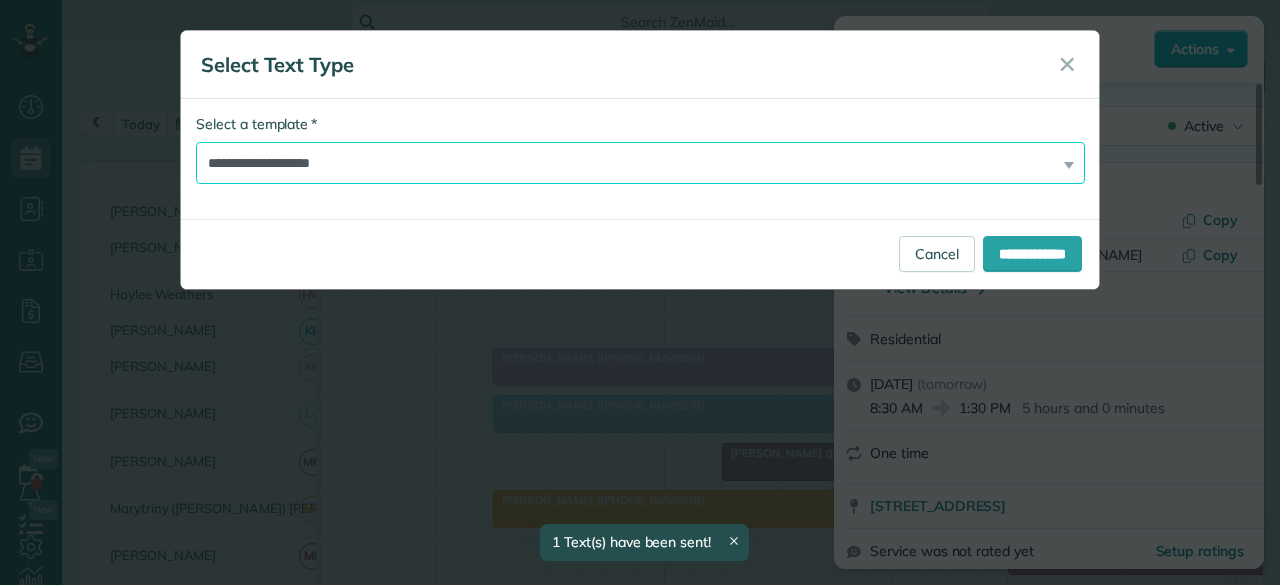 drag, startPoint x: 330, startPoint y: 166, endPoint x: 318, endPoint y: 181, distance: 19.209373 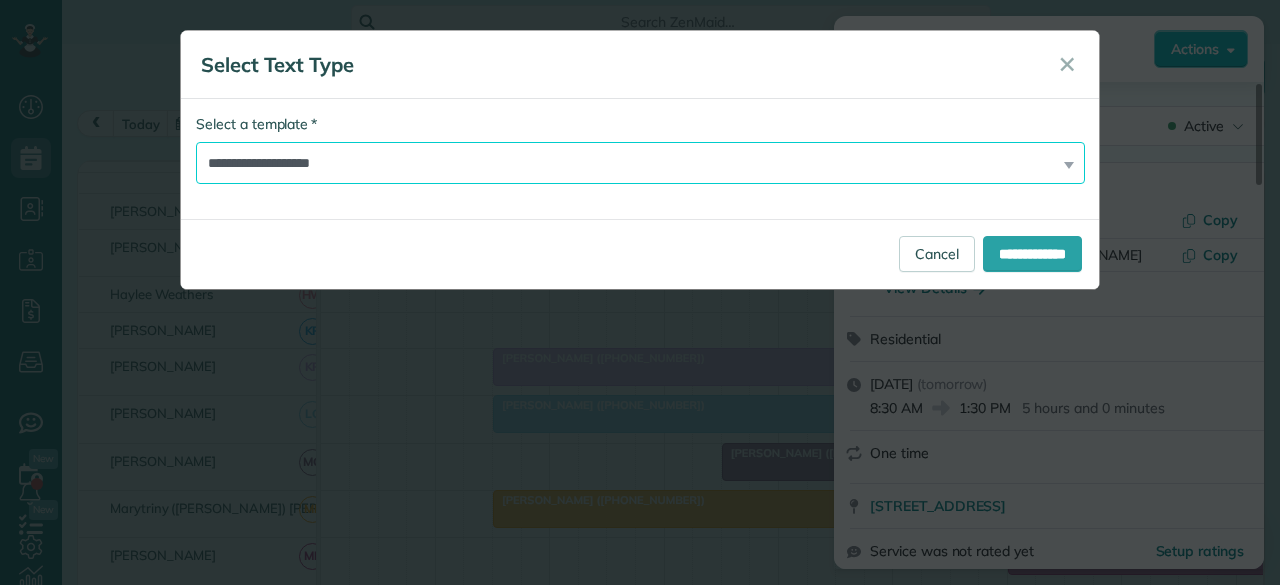 click on "**********" at bounding box center [640, 163] 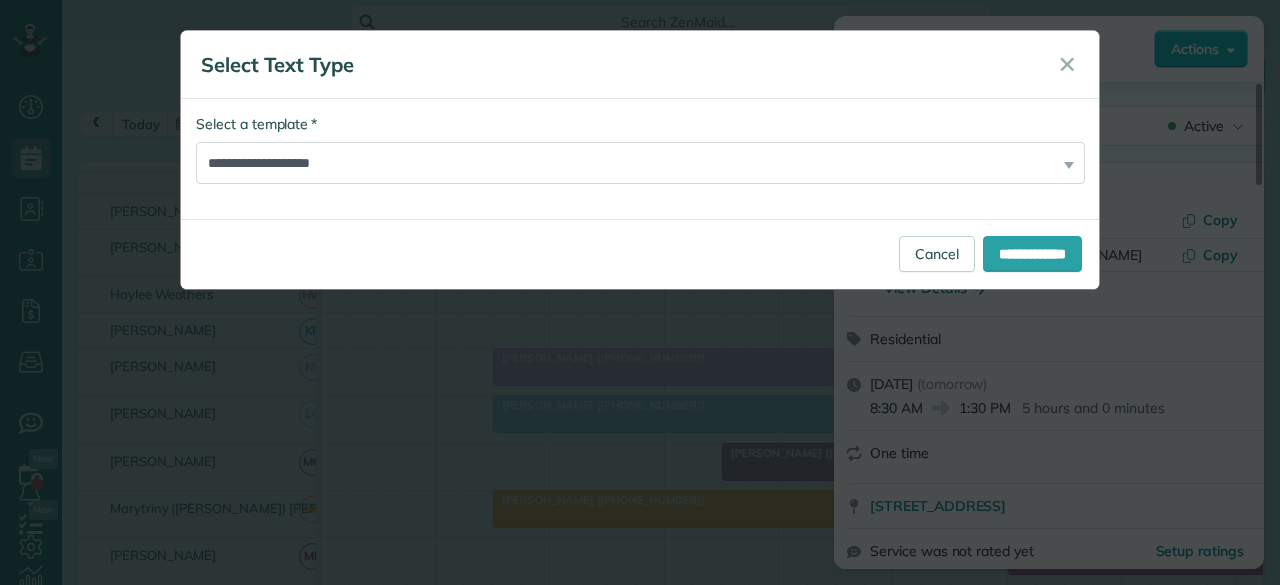 click on "**********" at bounding box center (640, 254) 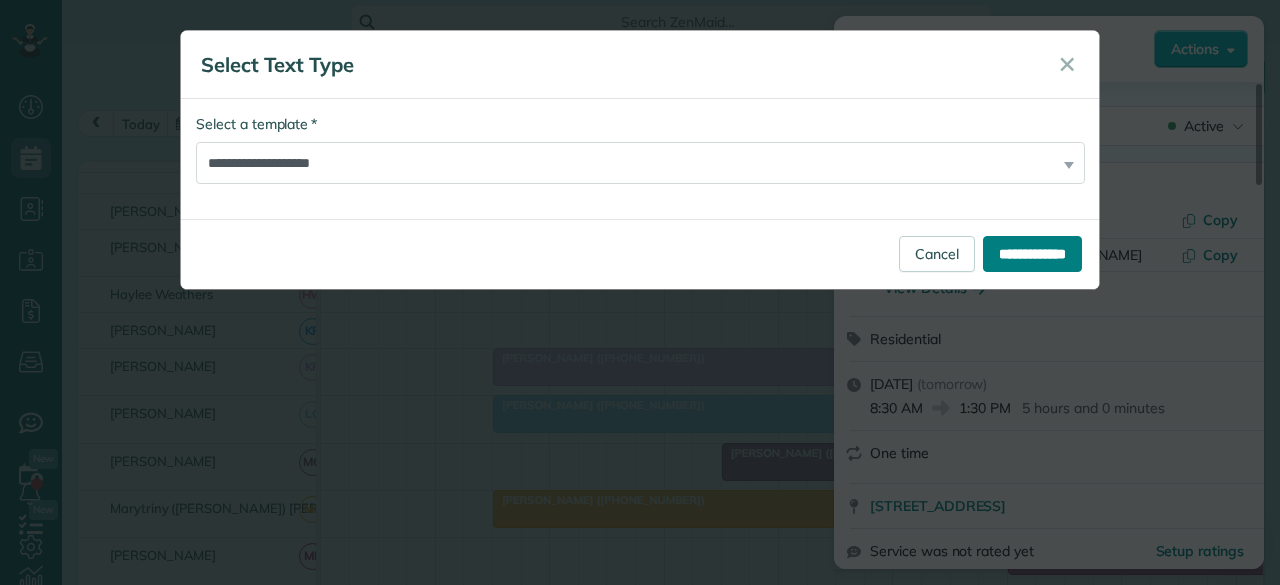 click on "**********" at bounding box center (1032, 254) 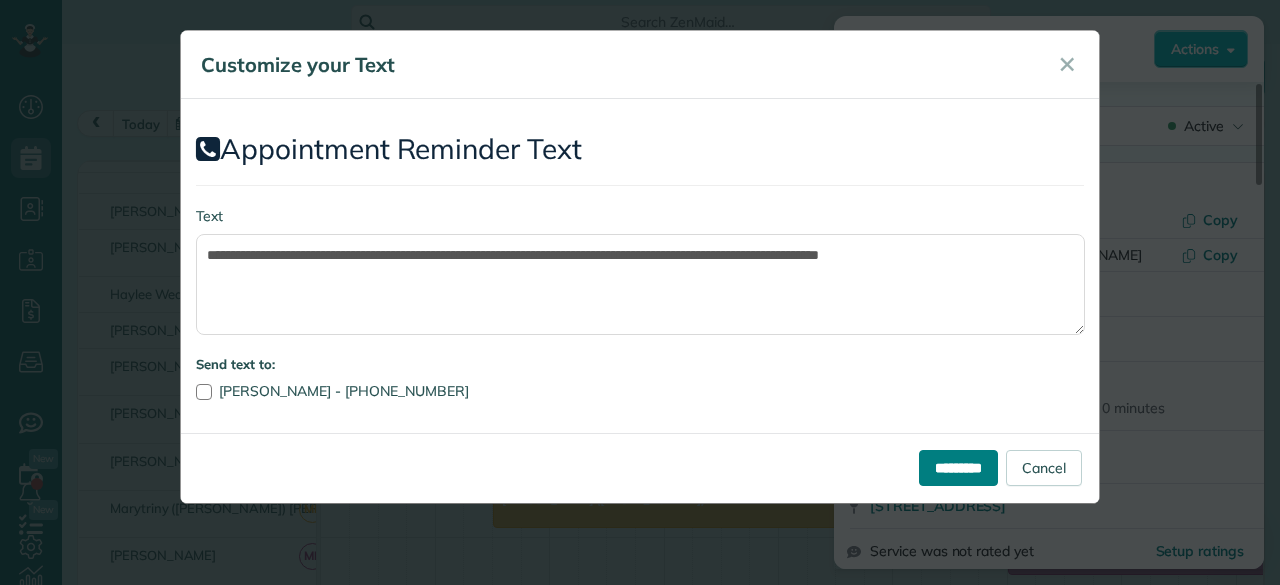 click on "*********" at bounding box center [958, 468] 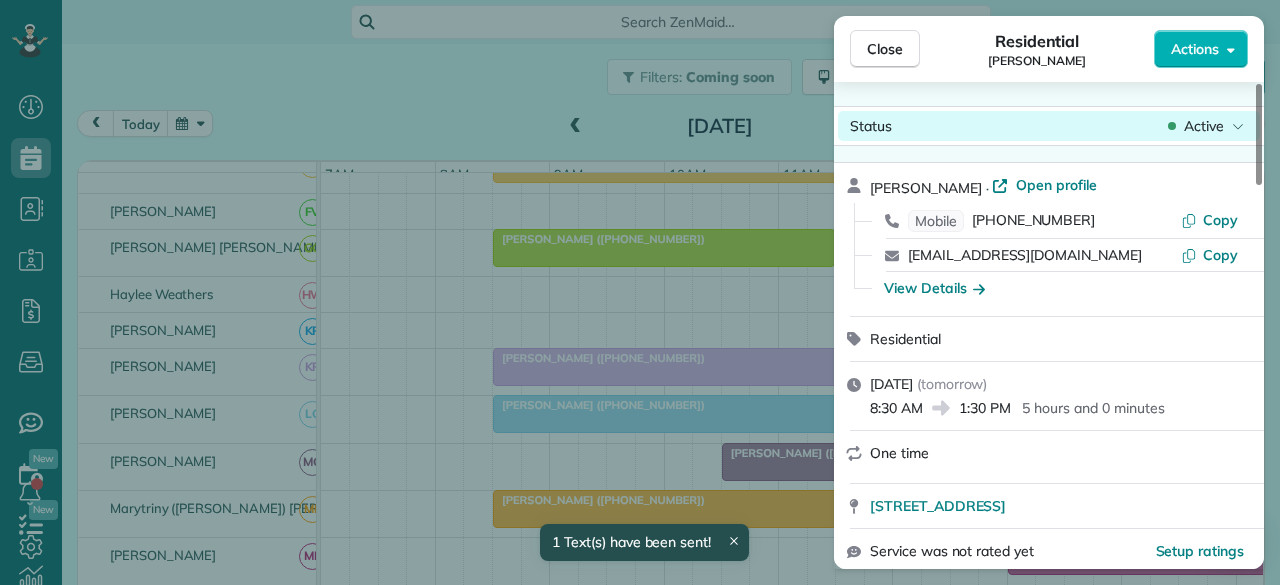 click on "Close" at bounding box center [885, 49] 